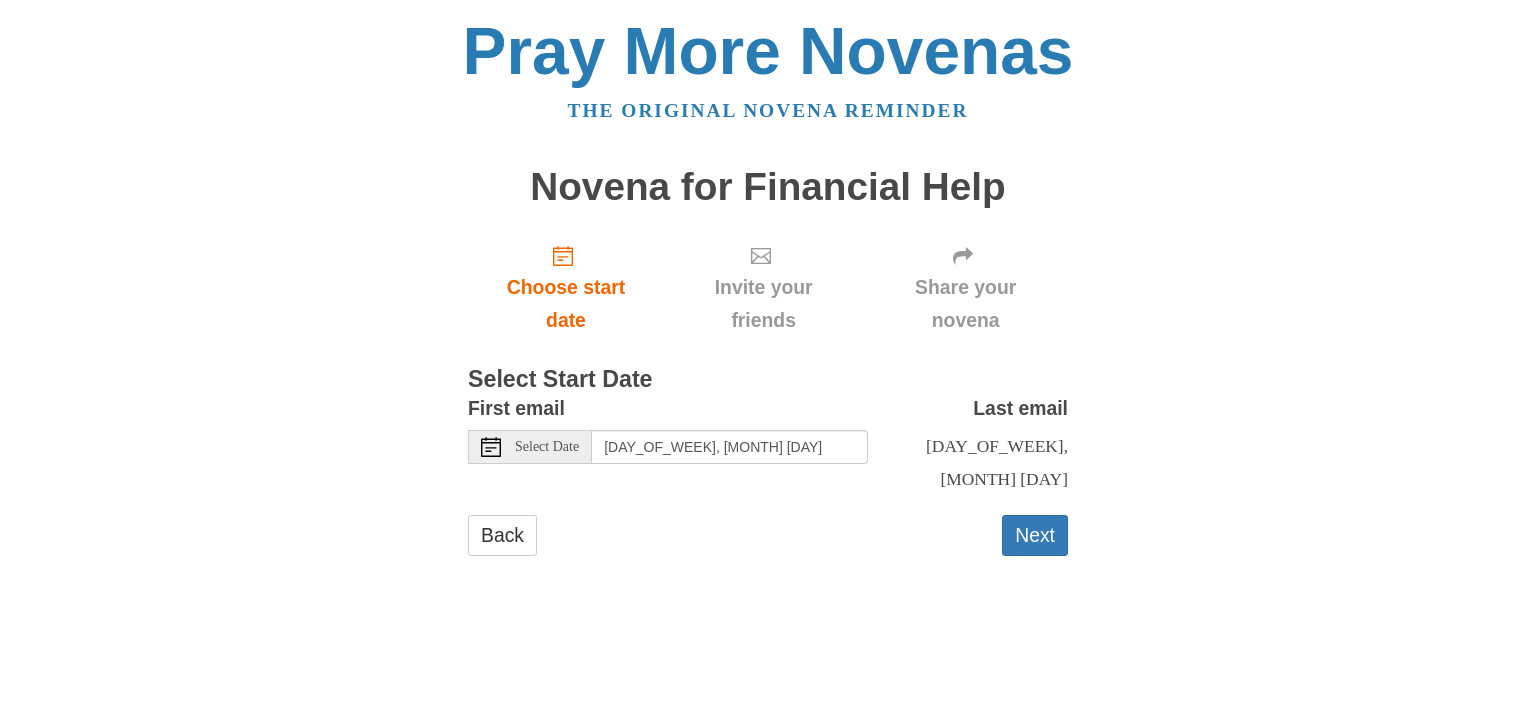 scroll, scrollTop: 0, scrollLeft: 0, axis: both 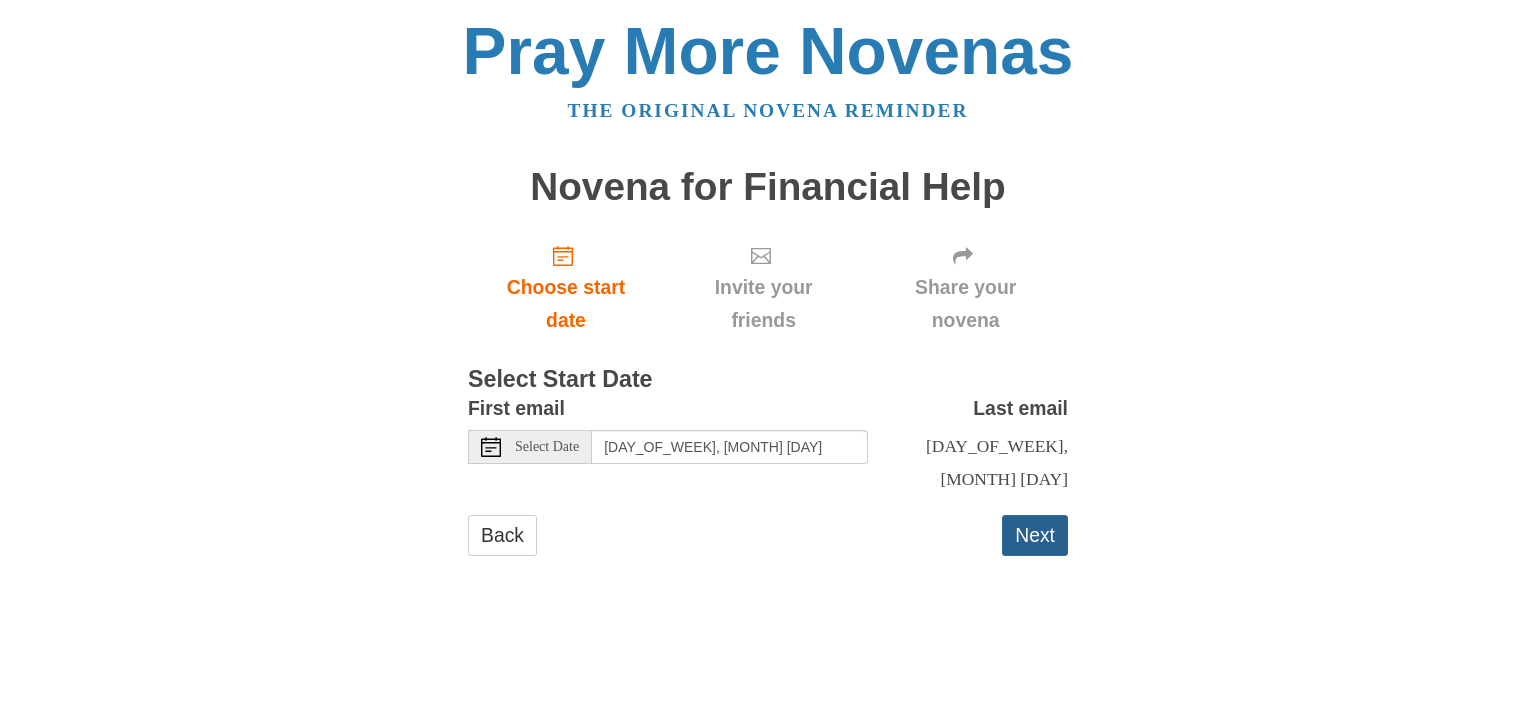 click on "Next" at bounding box center (1035, 535) 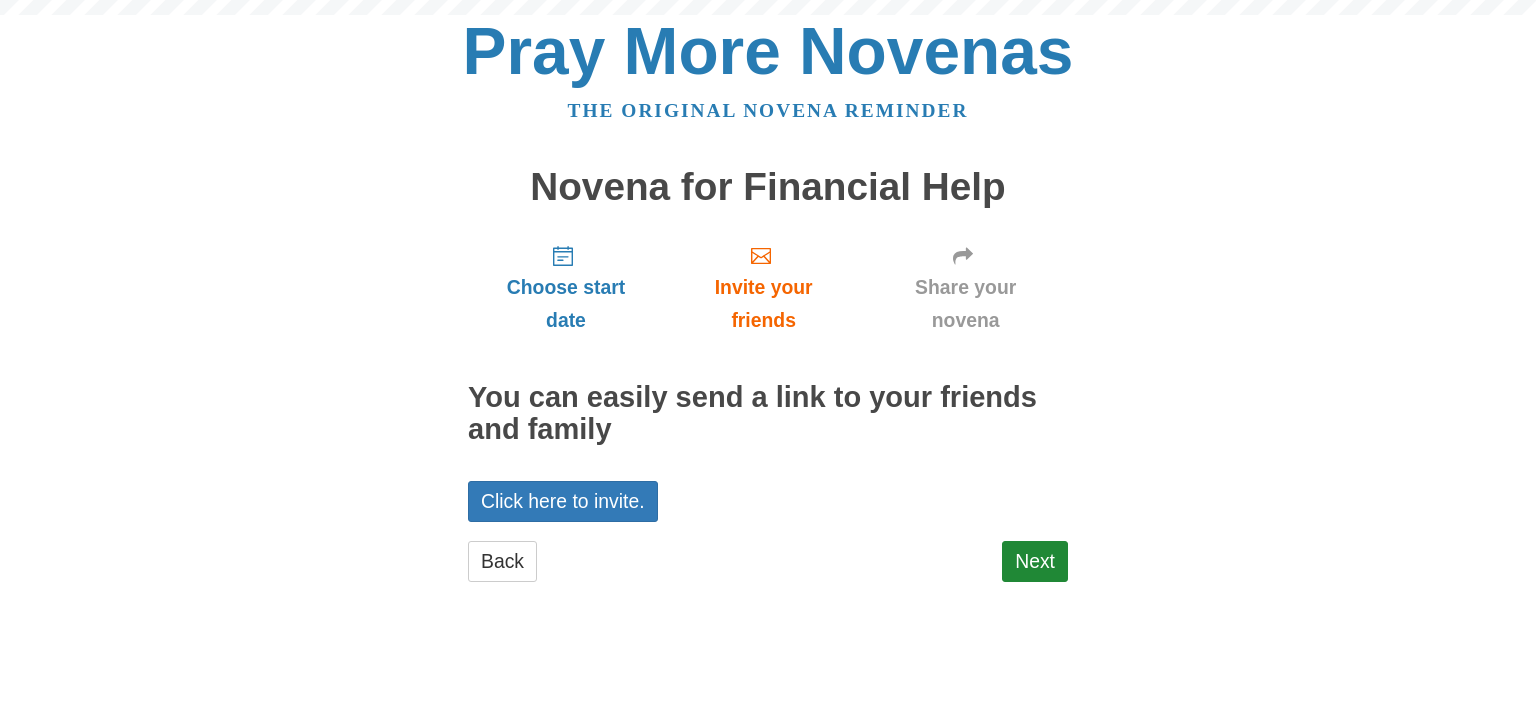 scroll, scrollTop: 0, scrollLeft: 0, axis: both 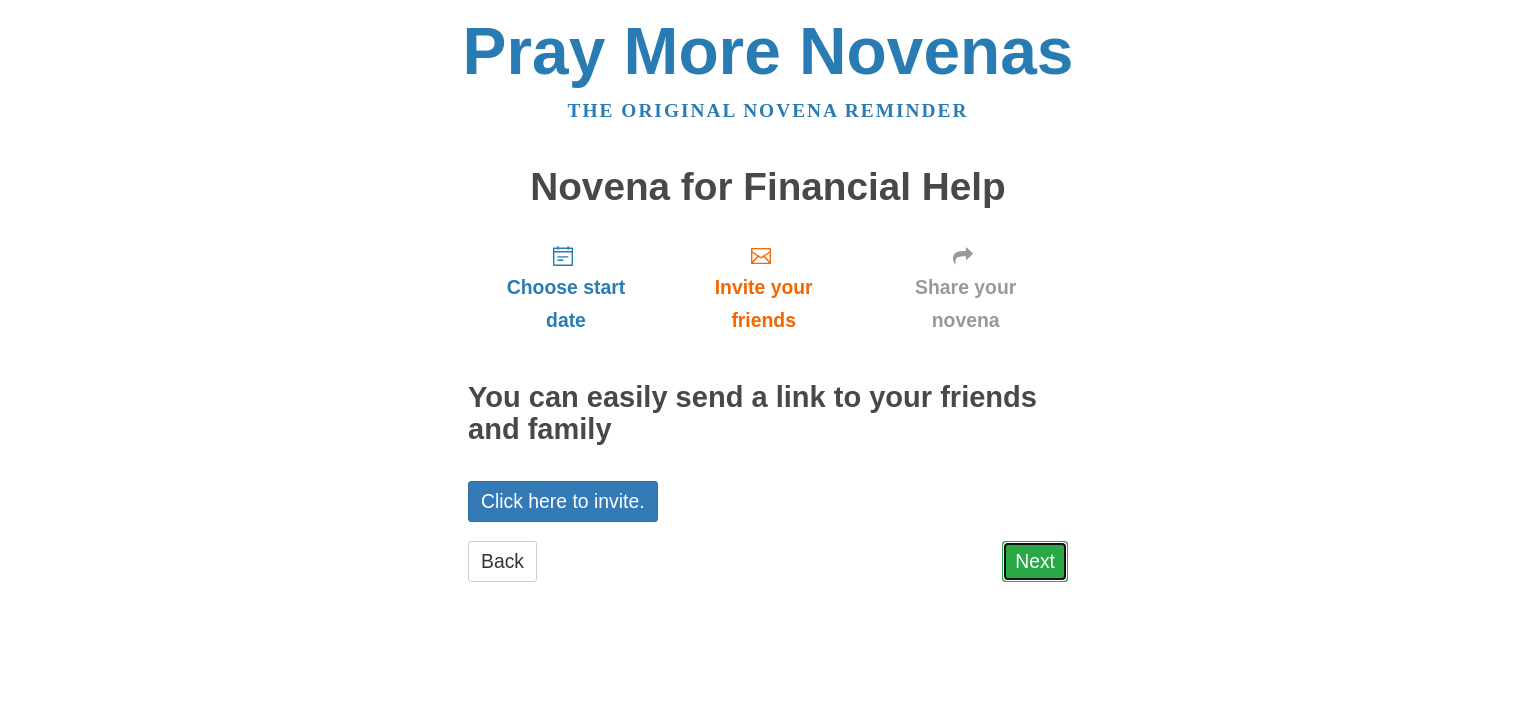 click on "Next" at bounding box center [1035, 561] 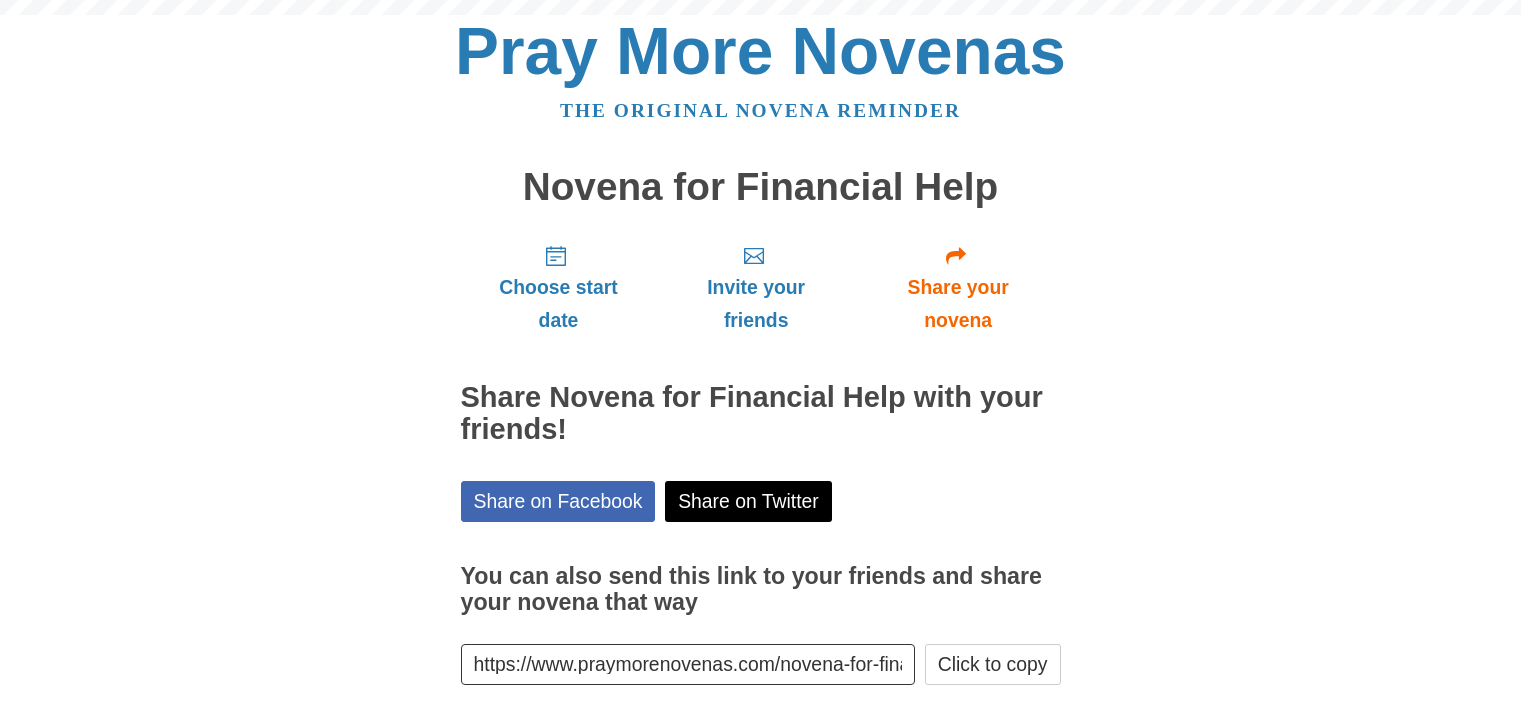 scroll, scrollTop: 0, scrollLeft: 0, axis: both 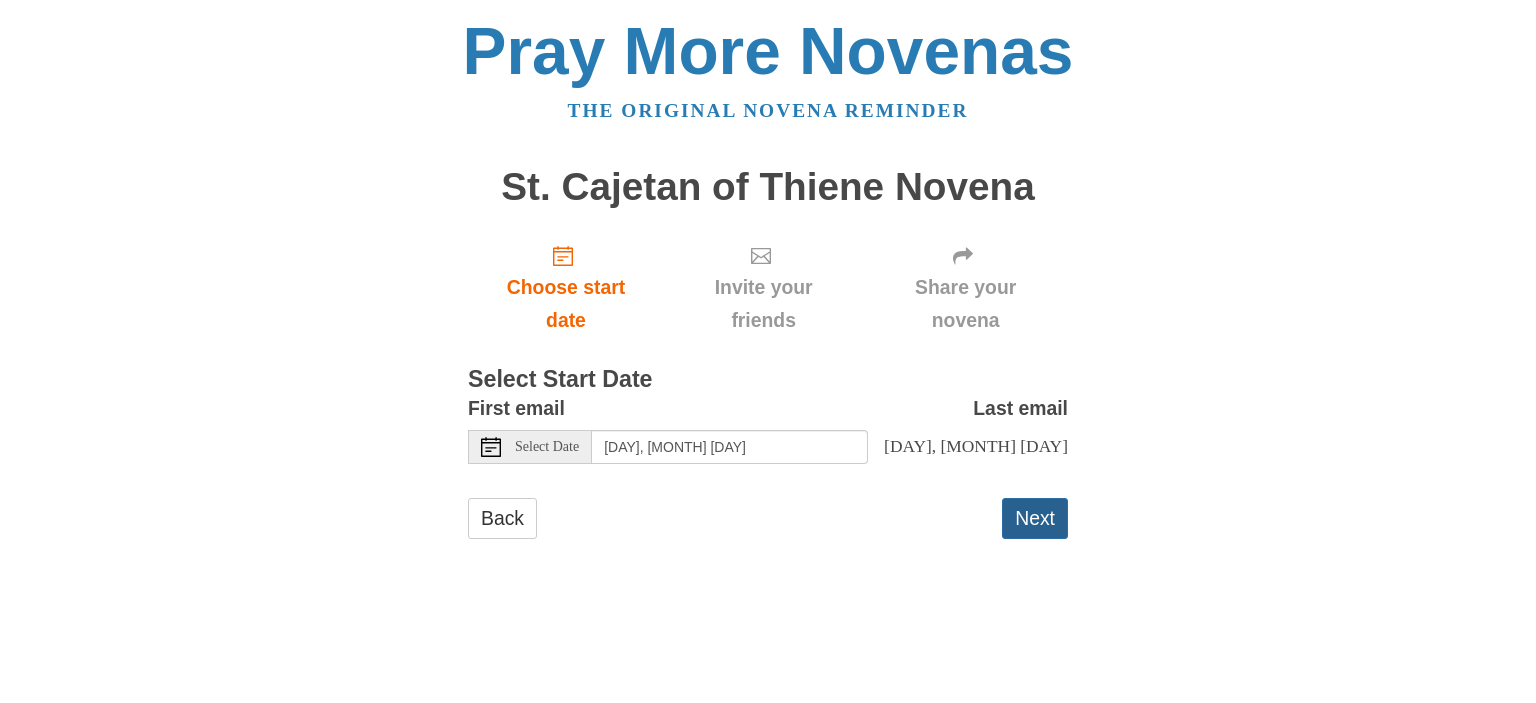 click on "Next" at bounding box center [1035, 518] 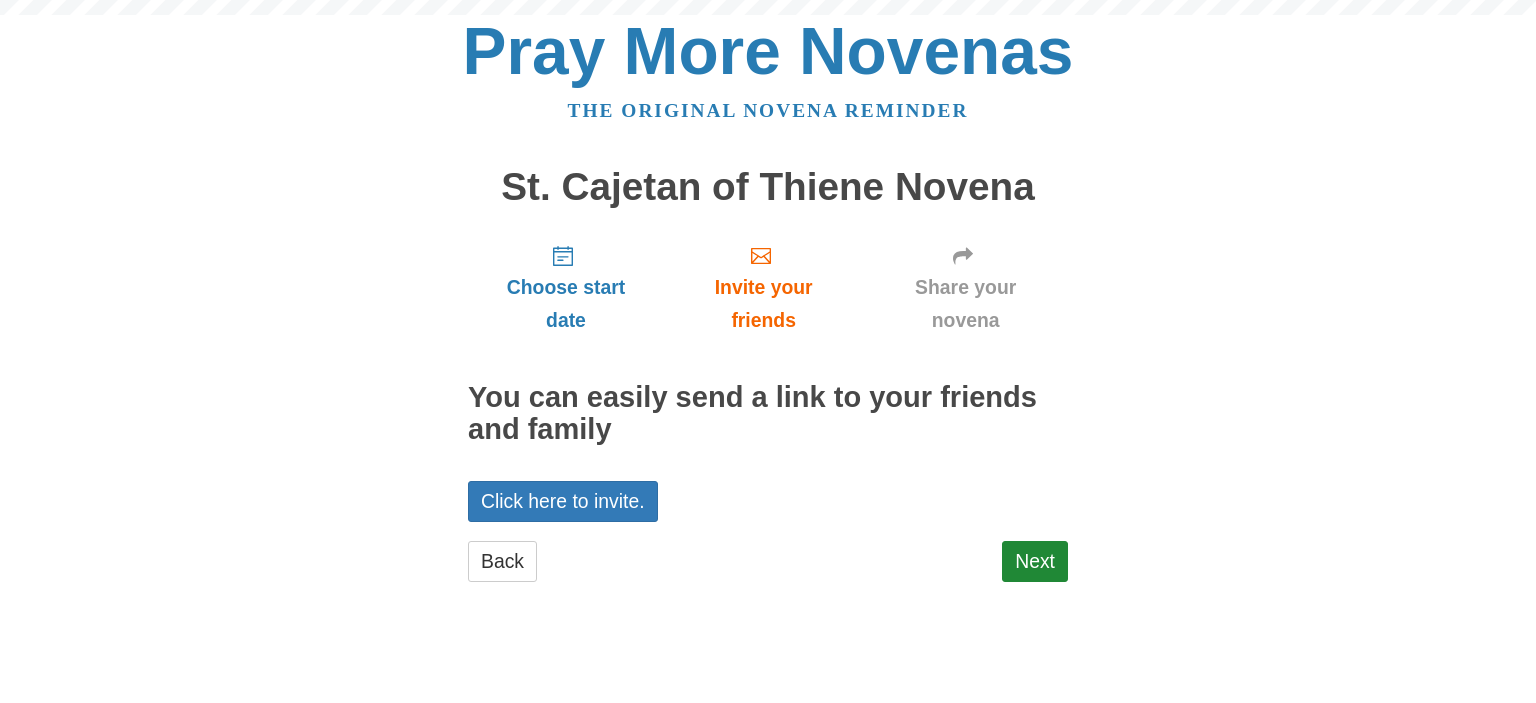 scroll, scrollTop: 0, scrollLeft: 0, axis: both 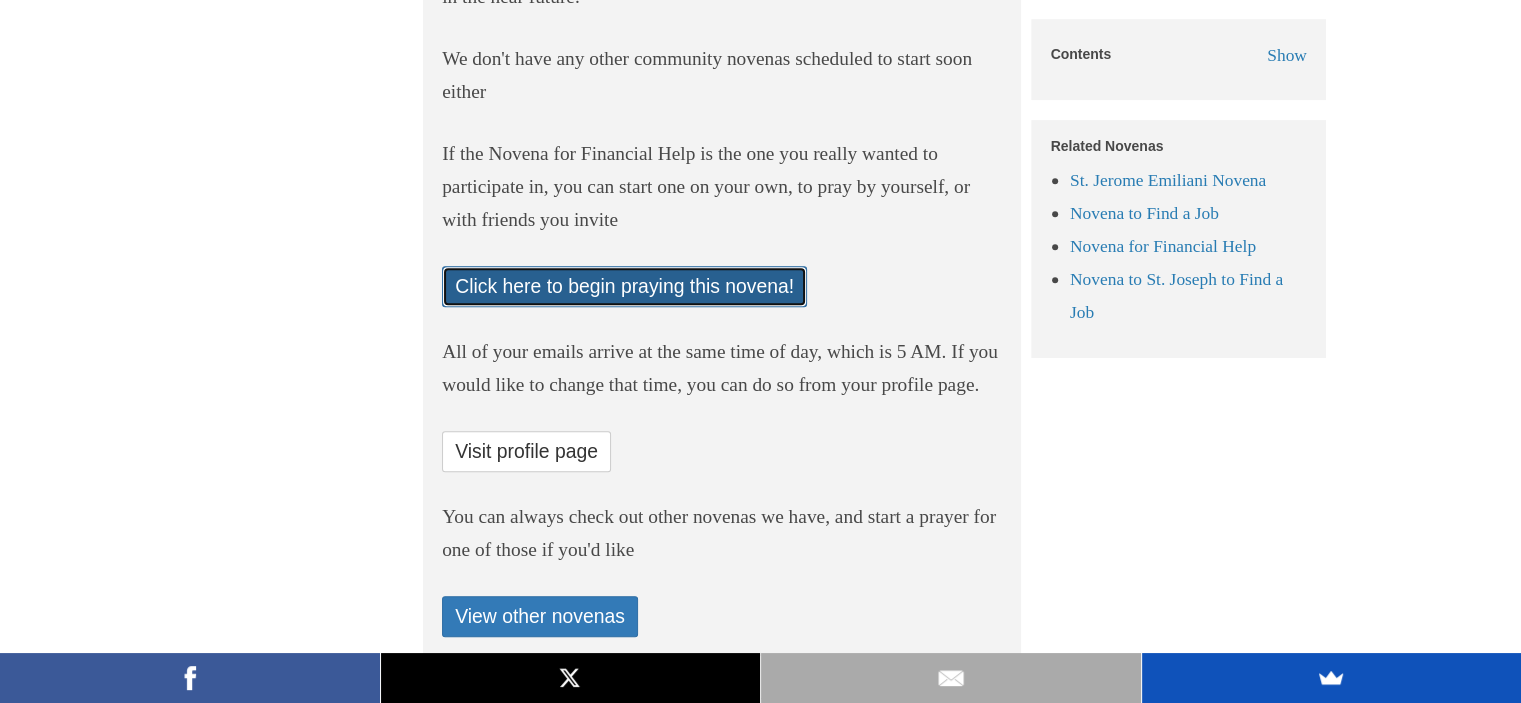 click on "Click here to begin praying this novena!" at bounding box center (624, 286) 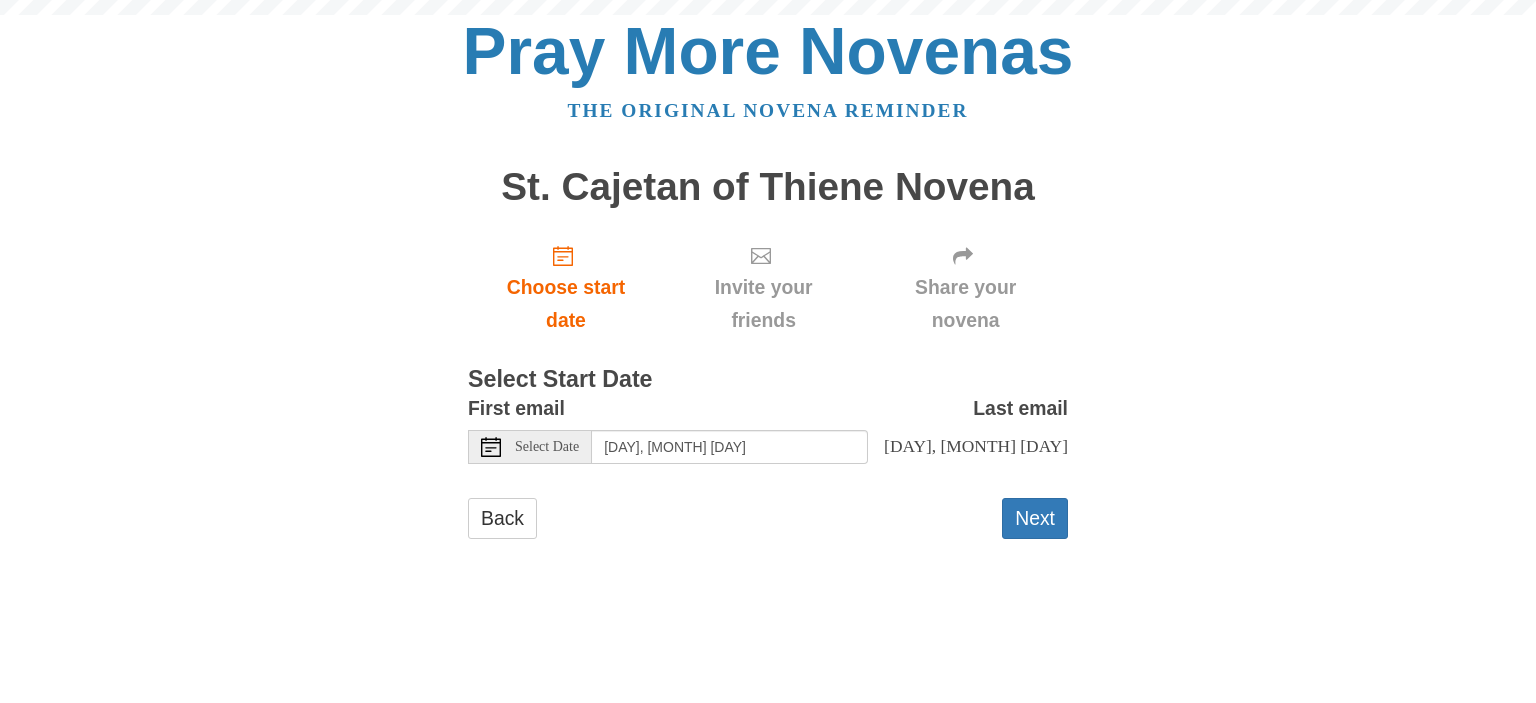 scroll, scrollTop: 0, scrollLeft: 0, axis: both 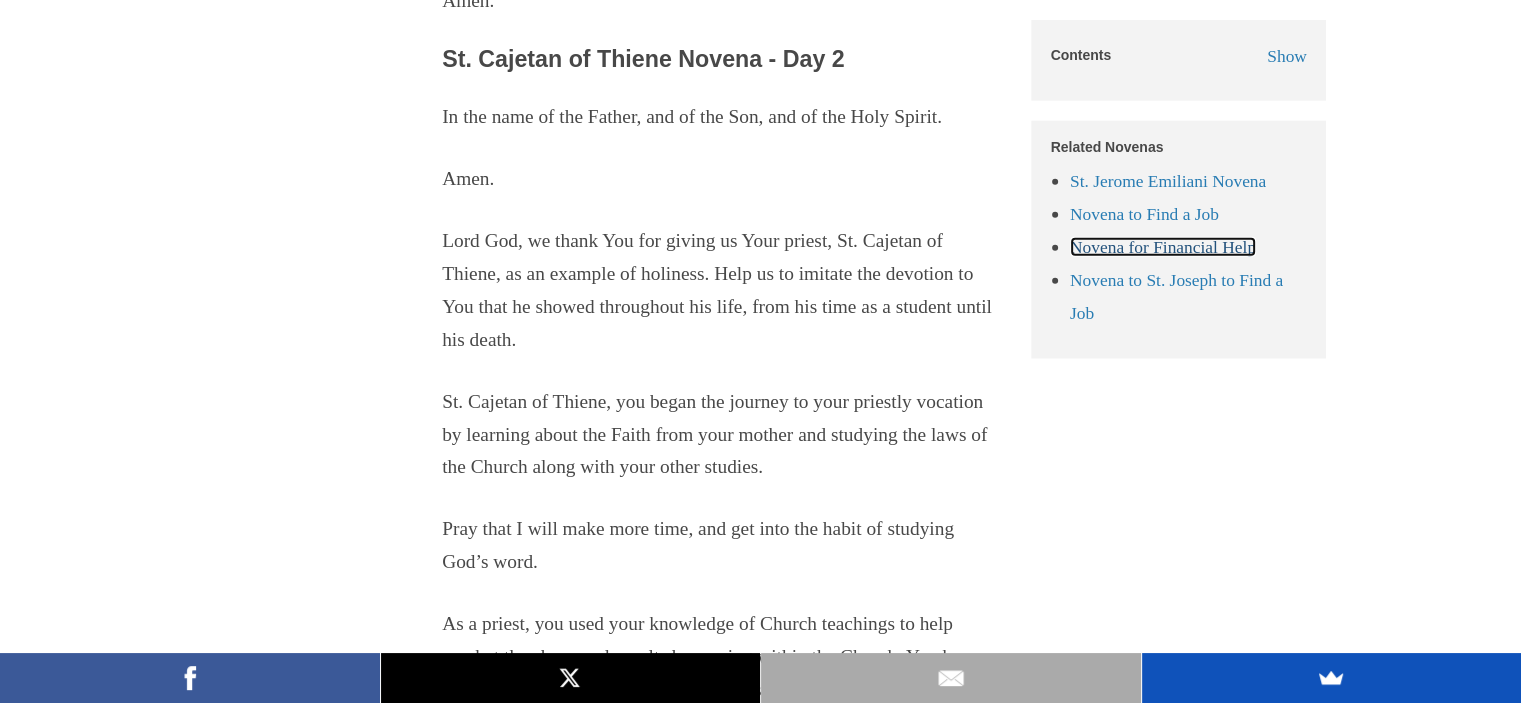 click on "Novena for Financial Help" at bounding box center [1163, 246] 